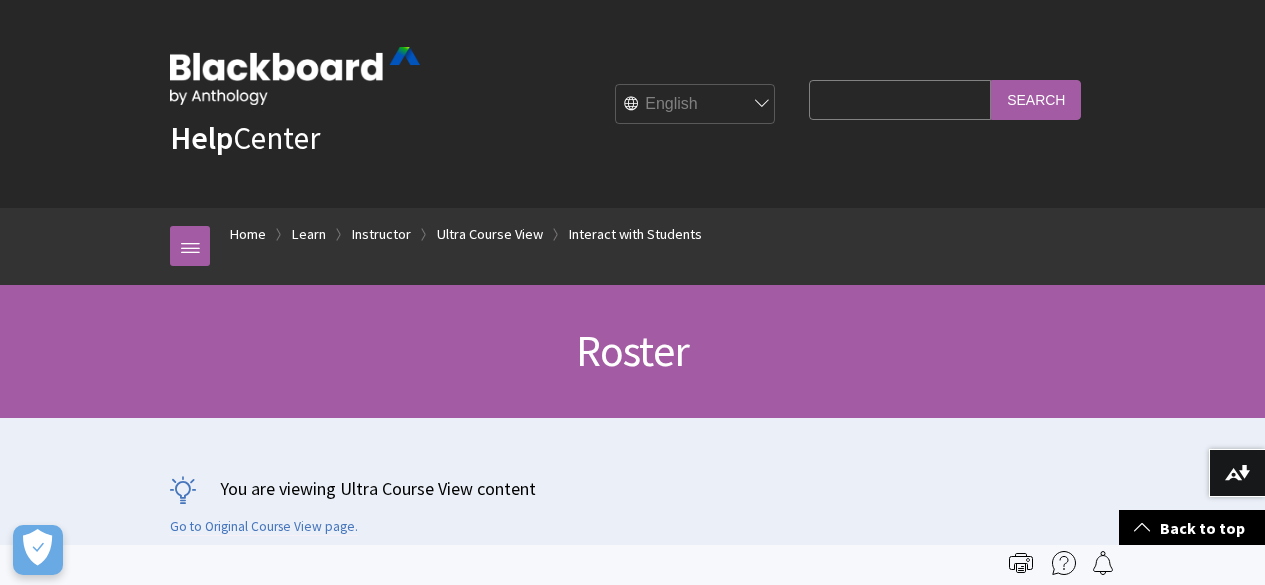 scroll, scrollTop: 1586, scrollLeft: 0, axis: vertical 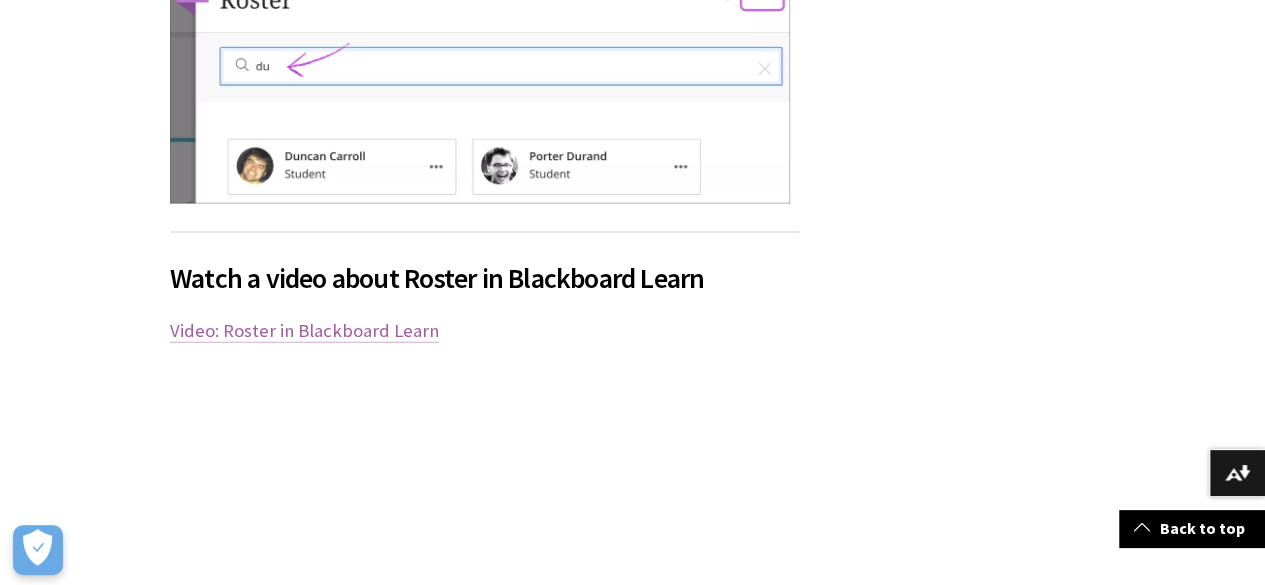 click on "Video: Roster in Blackboard Learn" at bounding box center (304, 331) 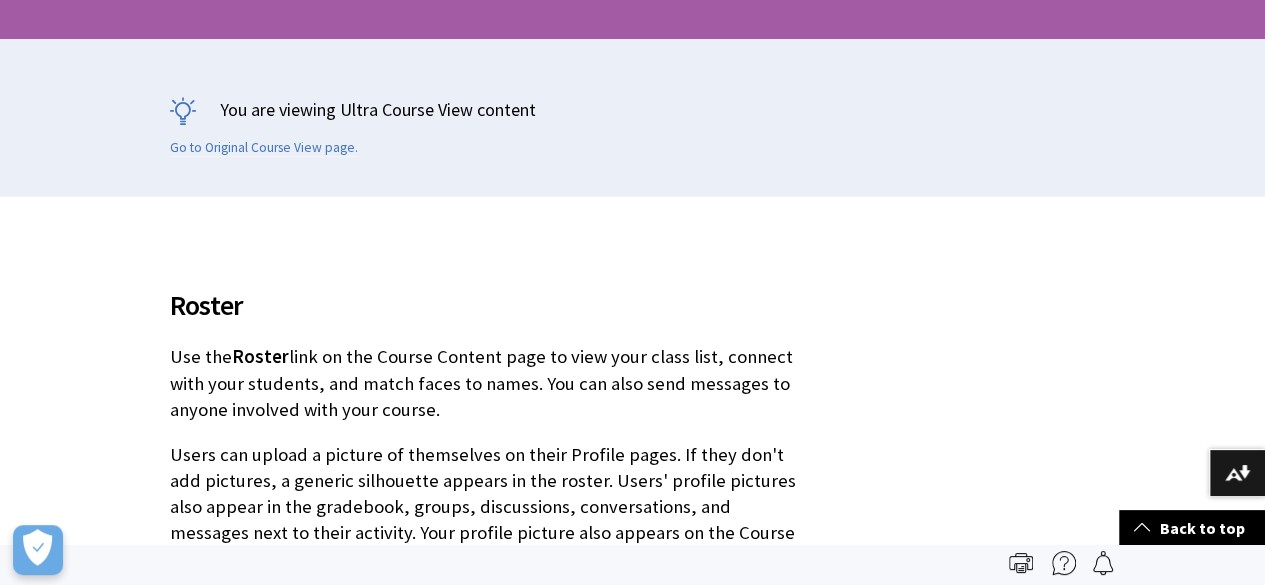 scroll, scrollTop: 0, scrollLeft: 0, axis: both 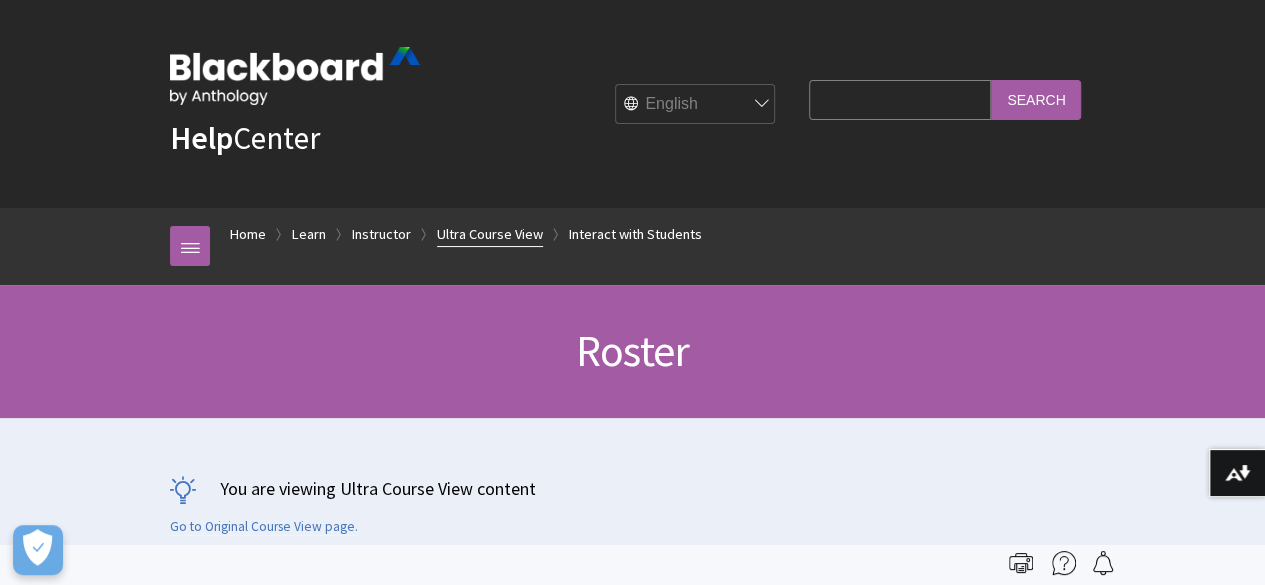 click on "Ultra Course View" at bounding box center [490, 234] 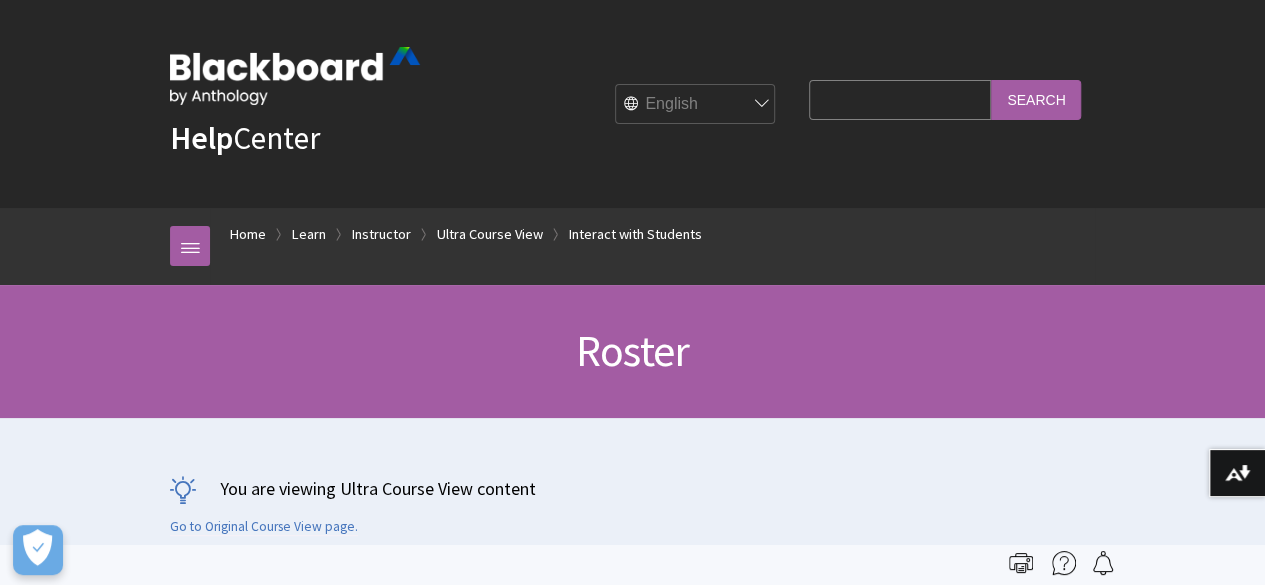 click on "Search Query" at bounding box center [900, 99] 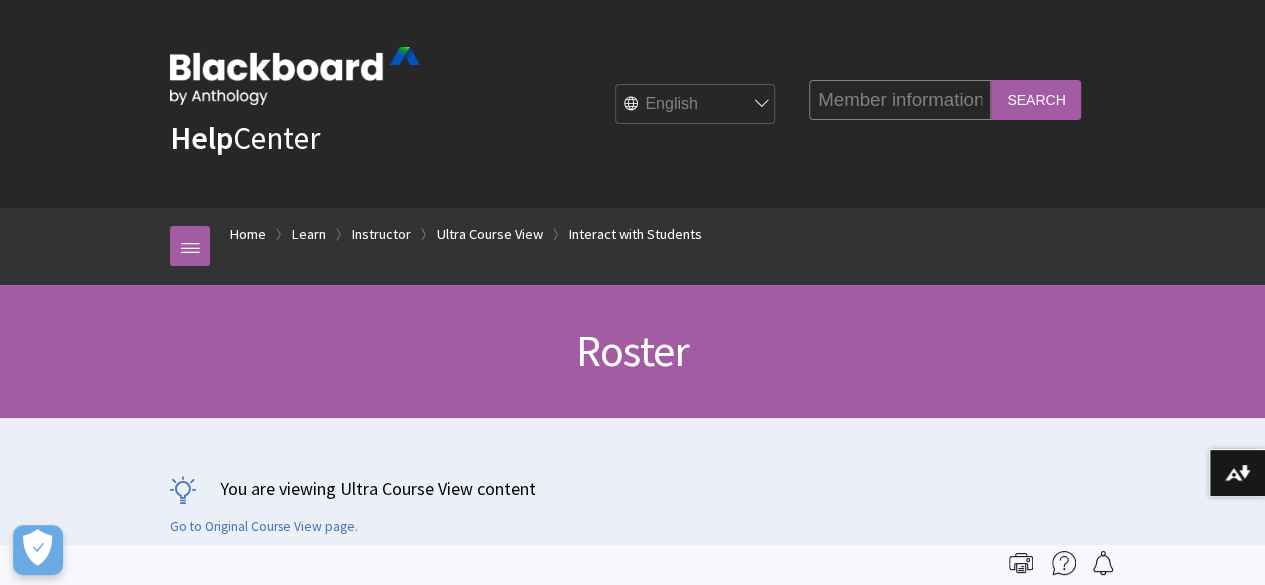 type on "Member information" 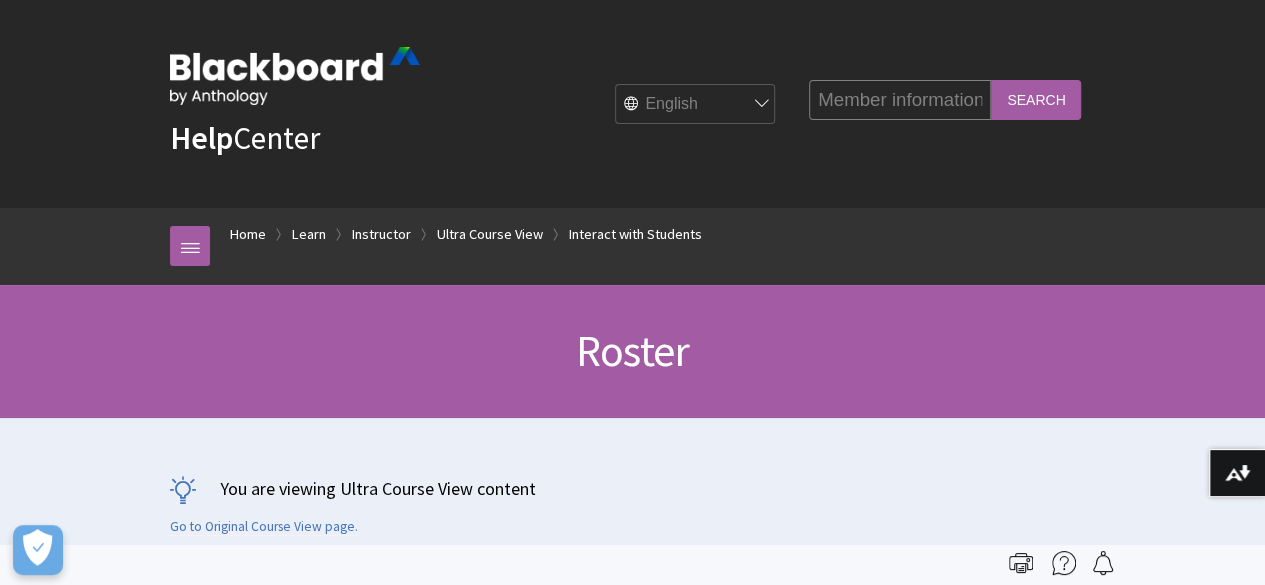 click on "Search" at bounding box center (1036, 99) 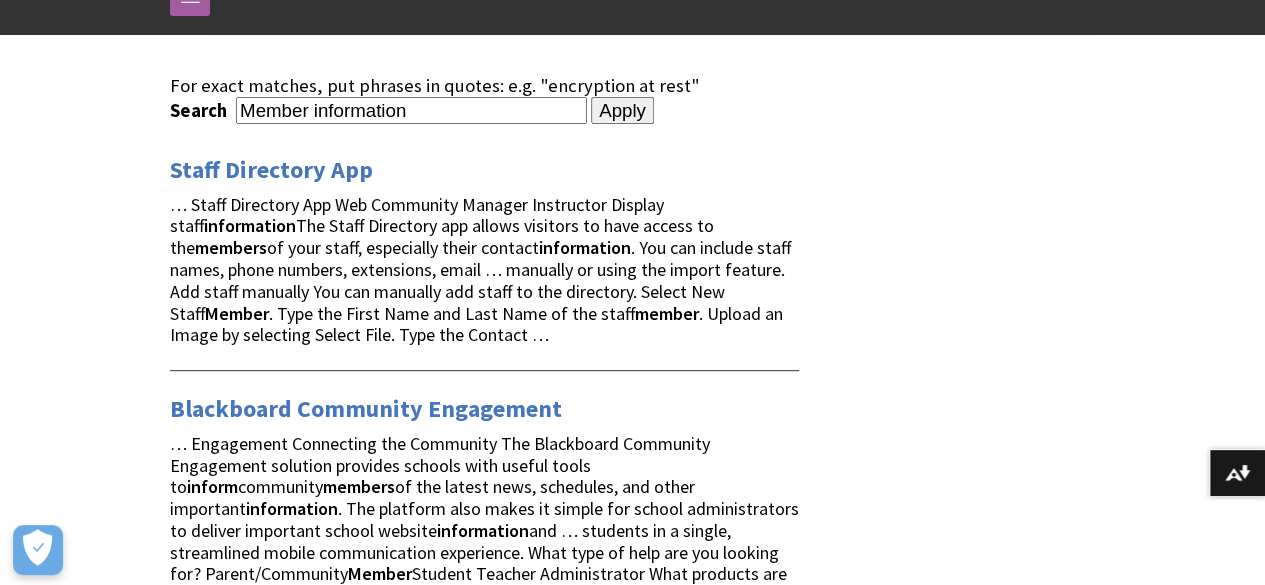 scroll, scrollTop: 0, scrollLeft: 0, axis: both 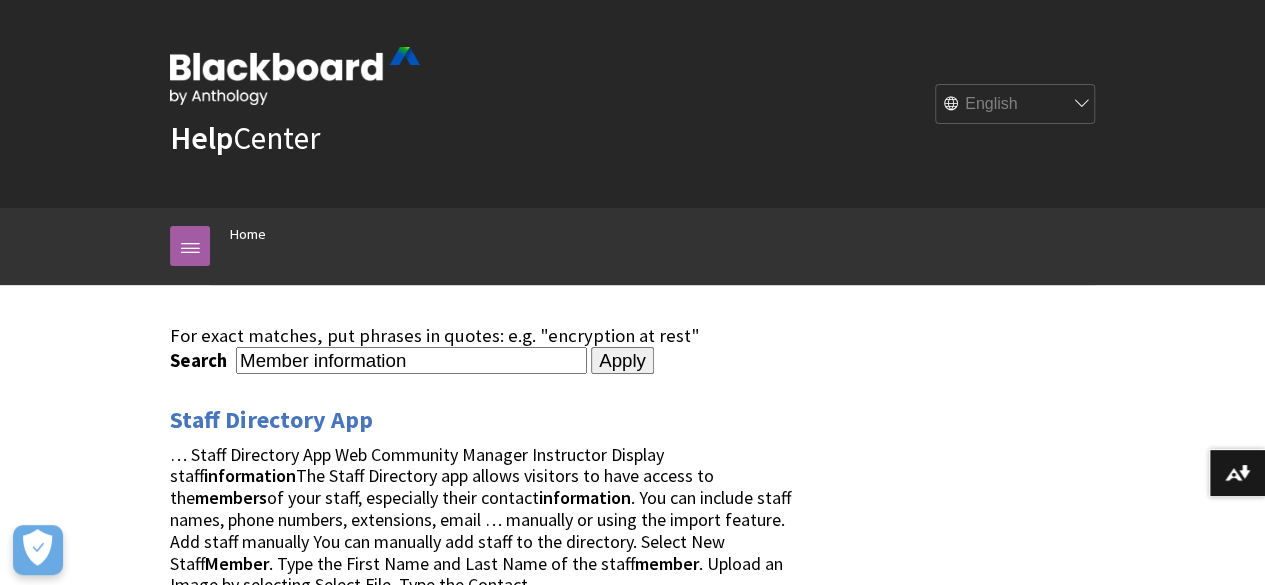 click on "Member information" at bounding box center (411, 360) 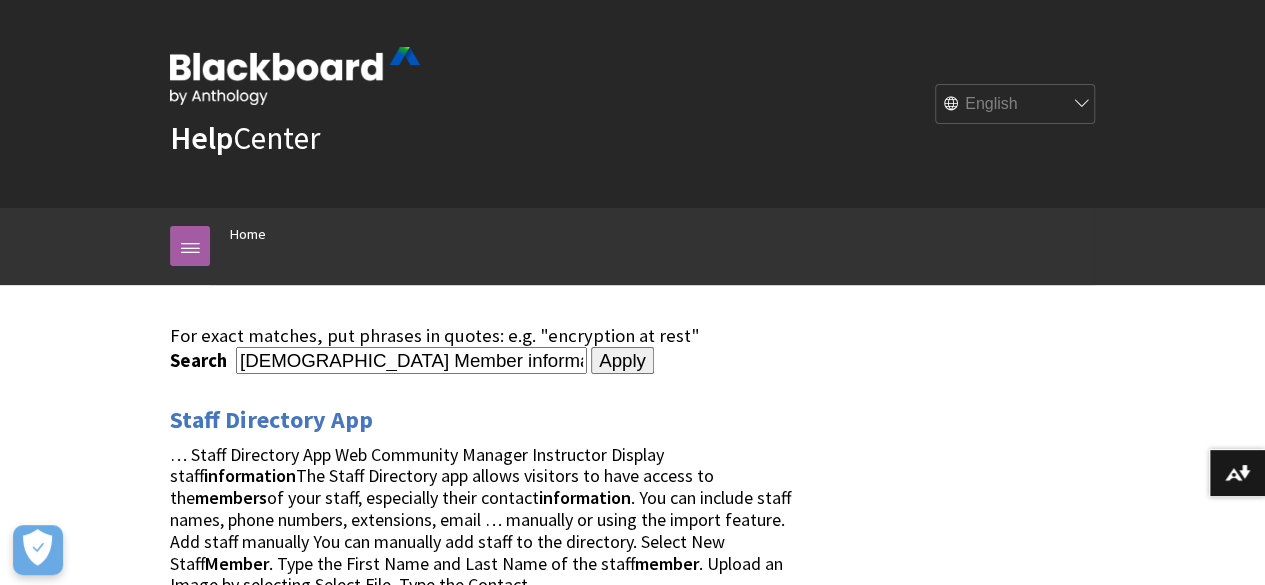type on "[DEMOGRAPHIC_DATA] Member information" 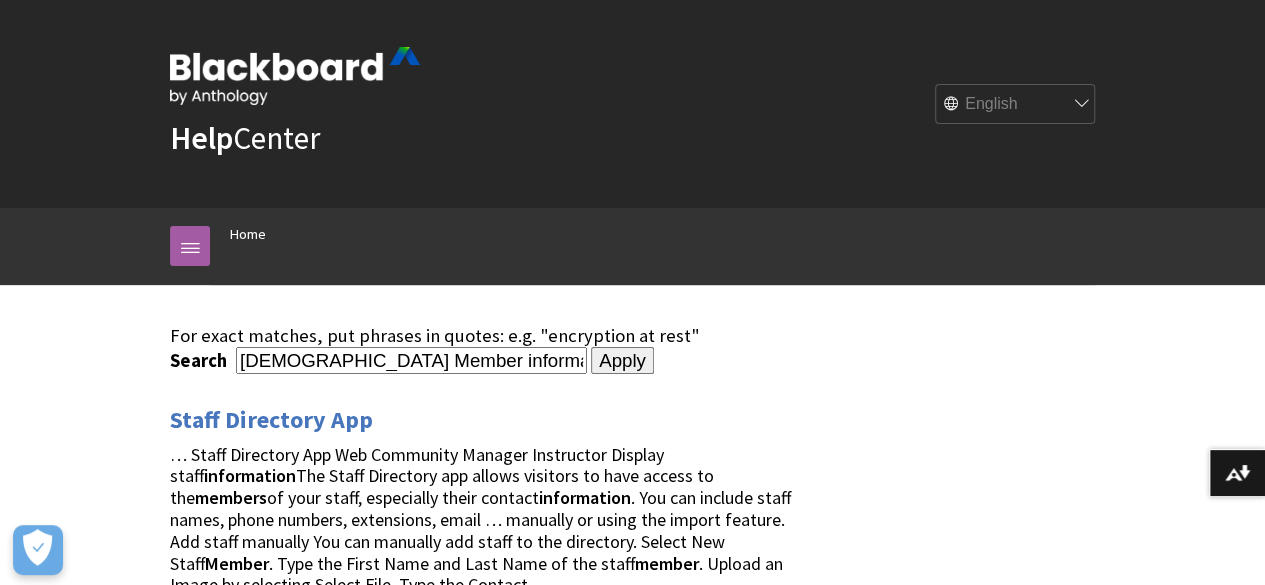 click on "Apply" at bounding box center [622, 361] 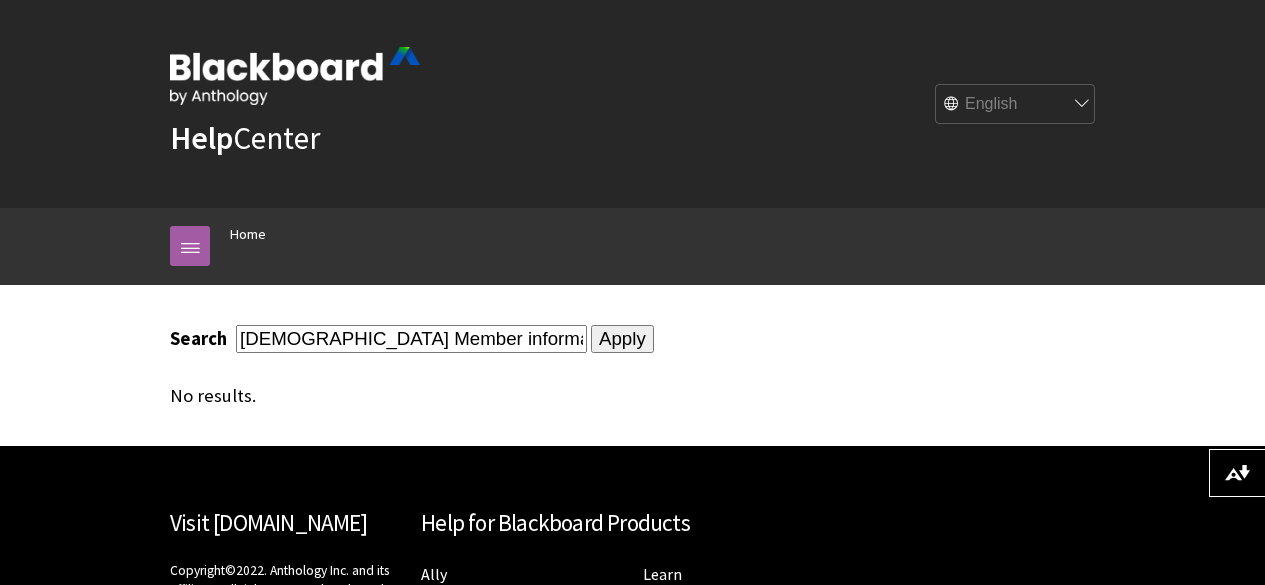 scroll, scrollTop: 0, scrollLeft: 0, axis: both 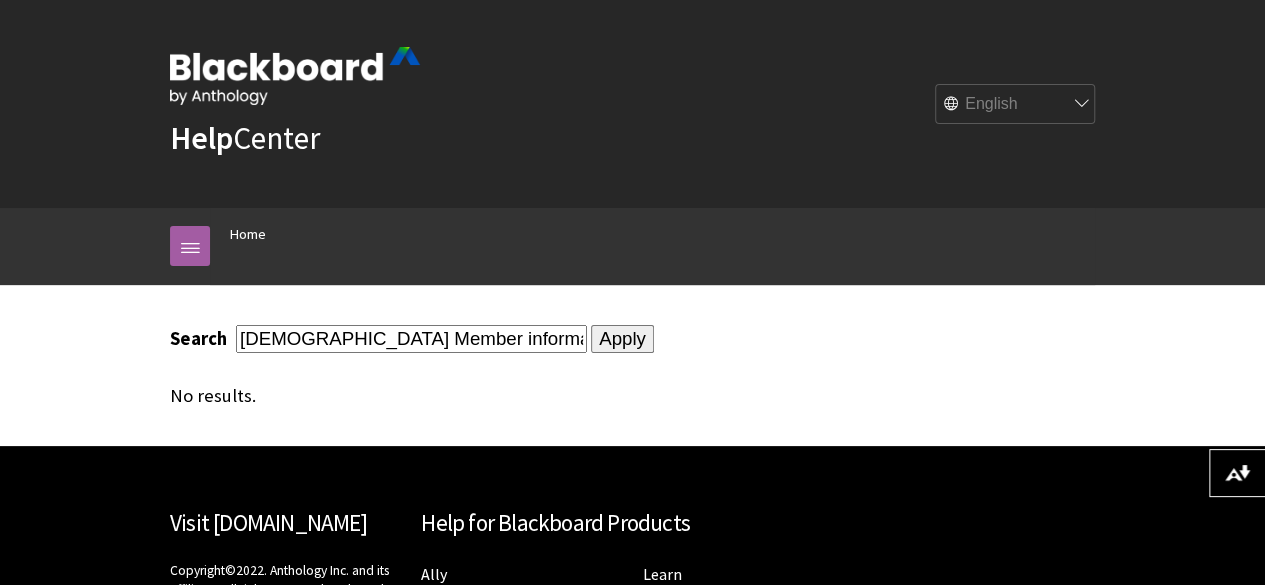 click on "Roater Member information" at bounding box center [411, 338] 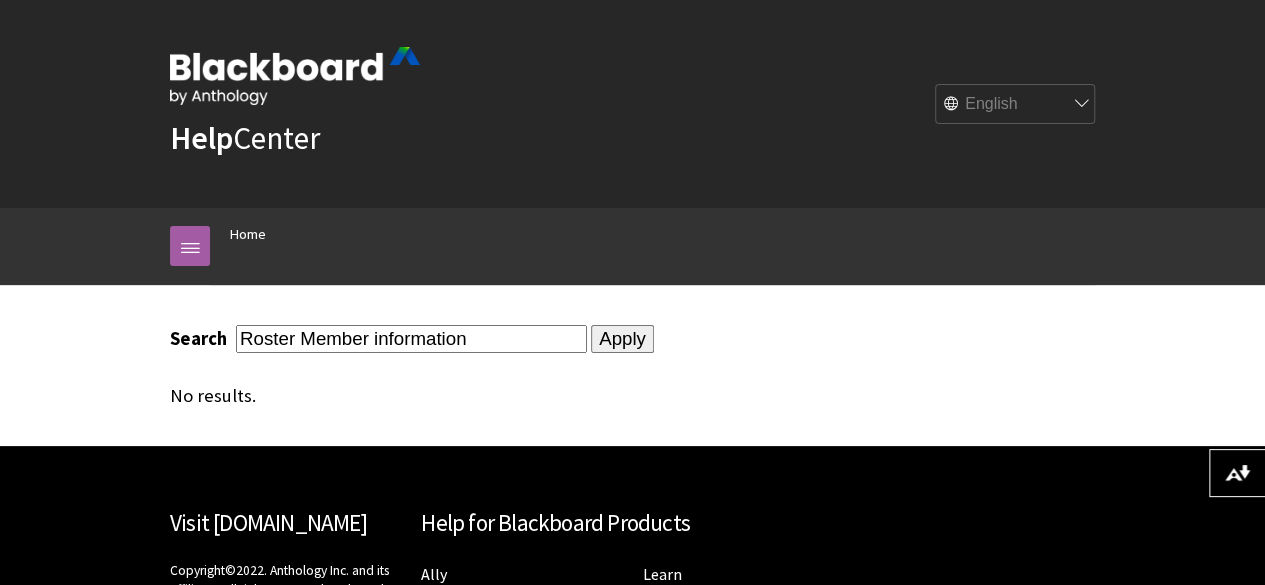 click on "Apply" at bounding box center (622, 339) 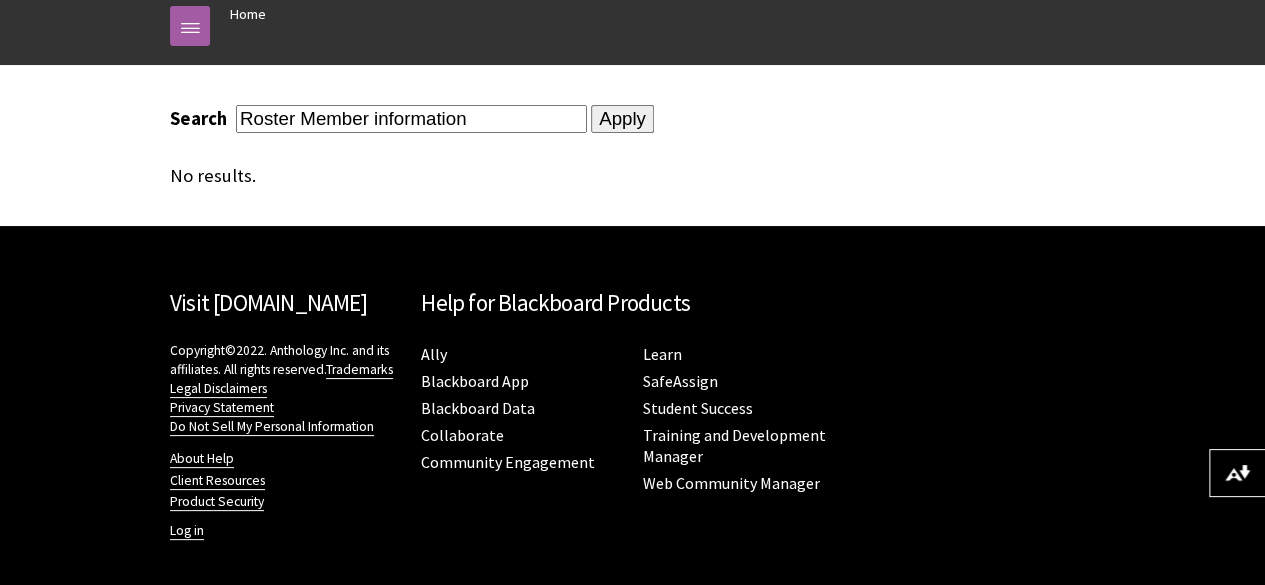 scroll, scrollTop: 227, scrollLeft: 0, axis: vertical 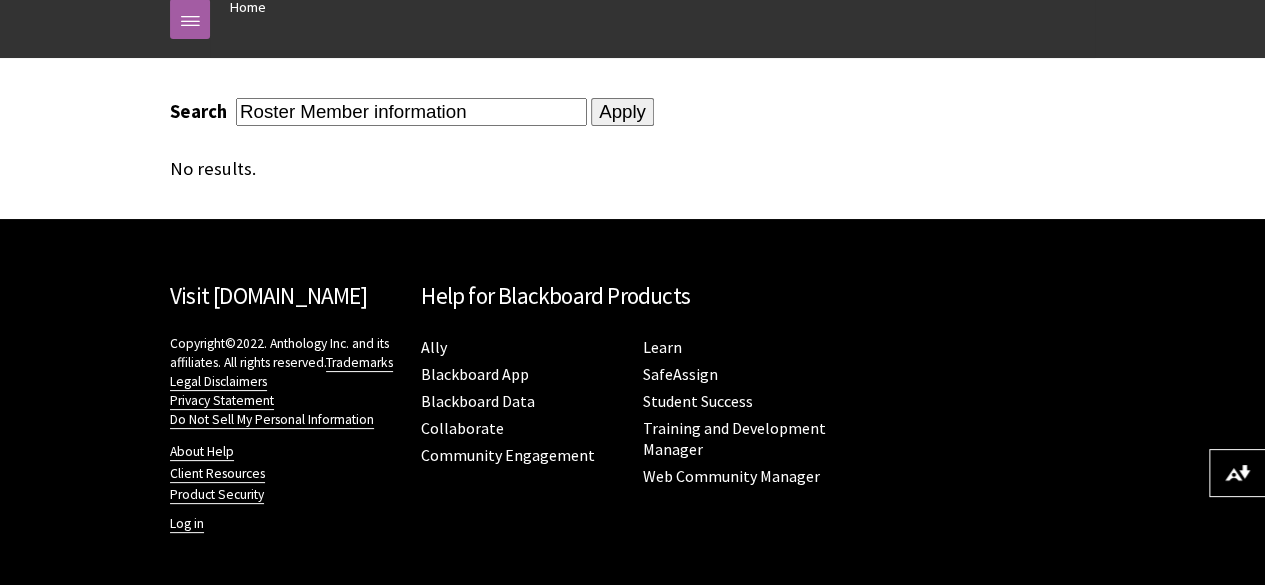 click on "Roster Member information" at bounding box center [411, 111] 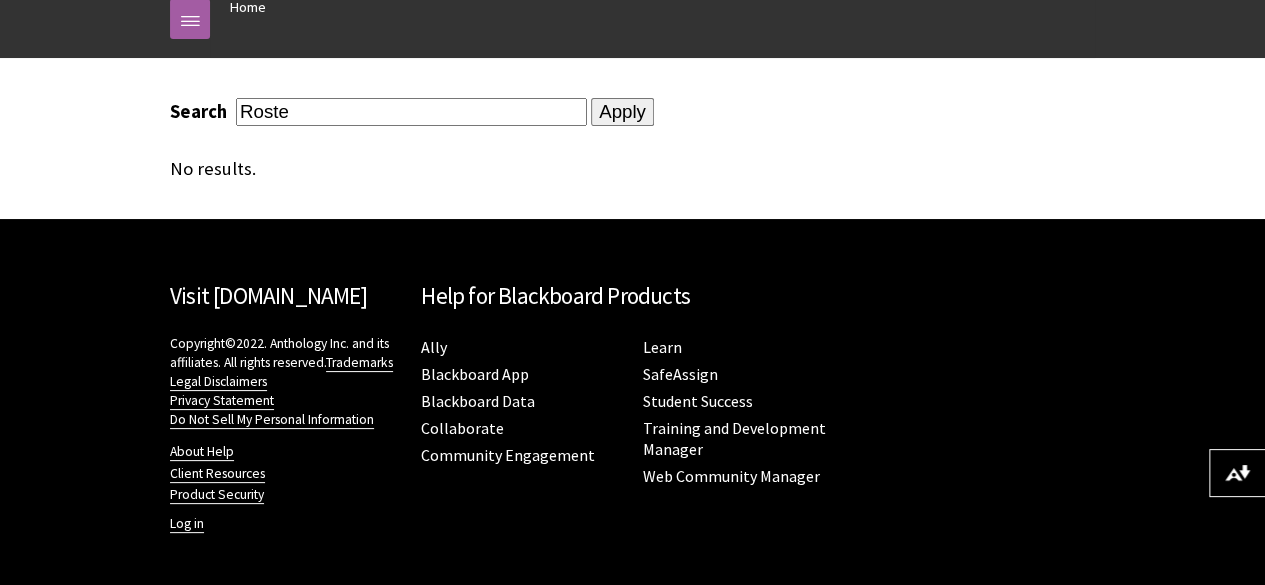 click on "Apply" at bounding box center [622, 112] 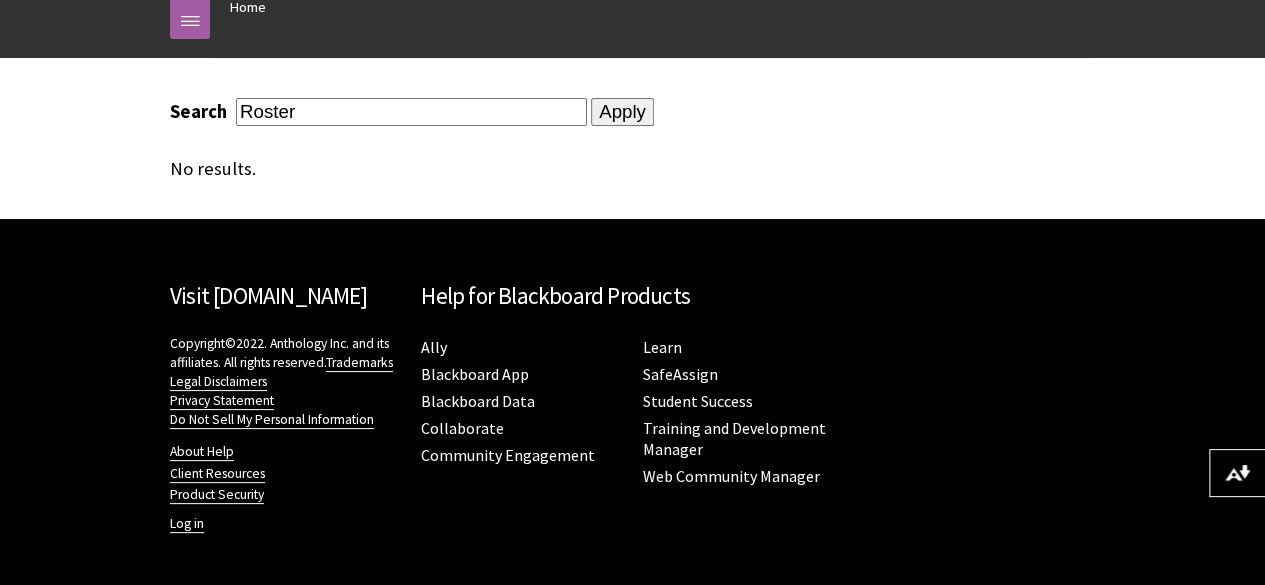 type on "Roster" 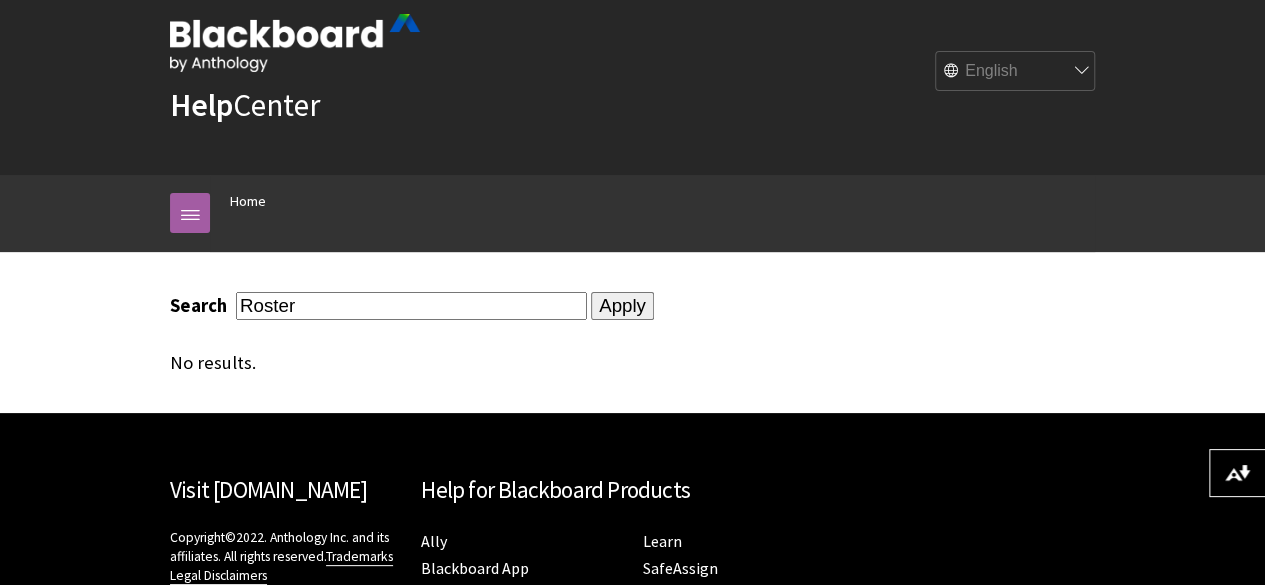 scroll, scrollTop: 27, scrollLeft: 0, axis: vertical 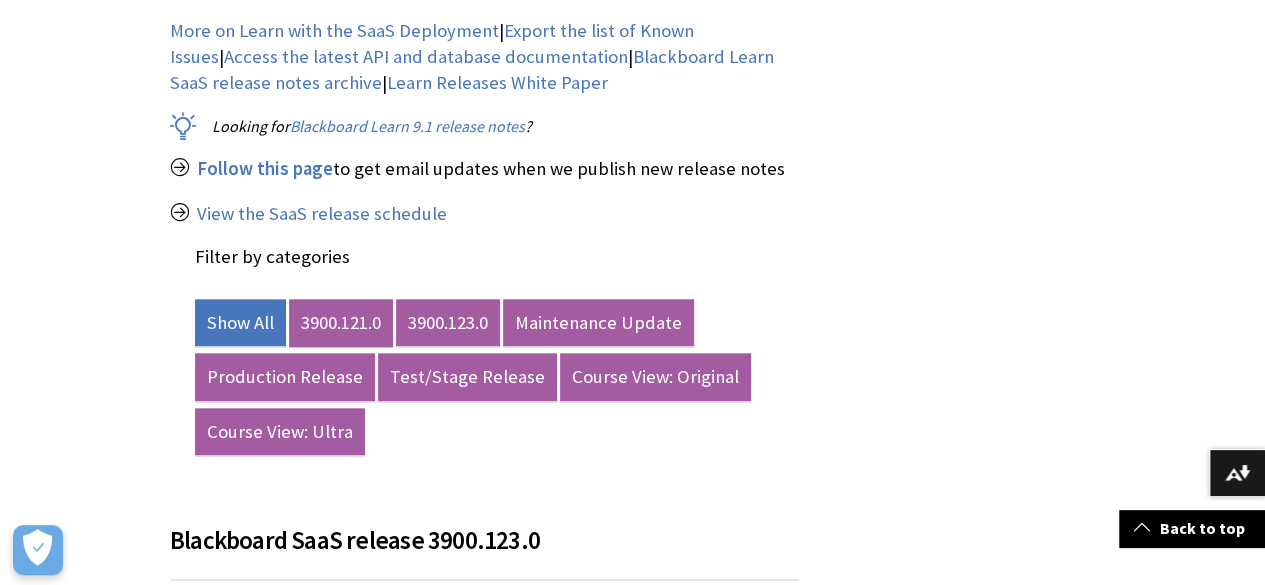 click on "3900.121.0" at bounding box center (341, 323) 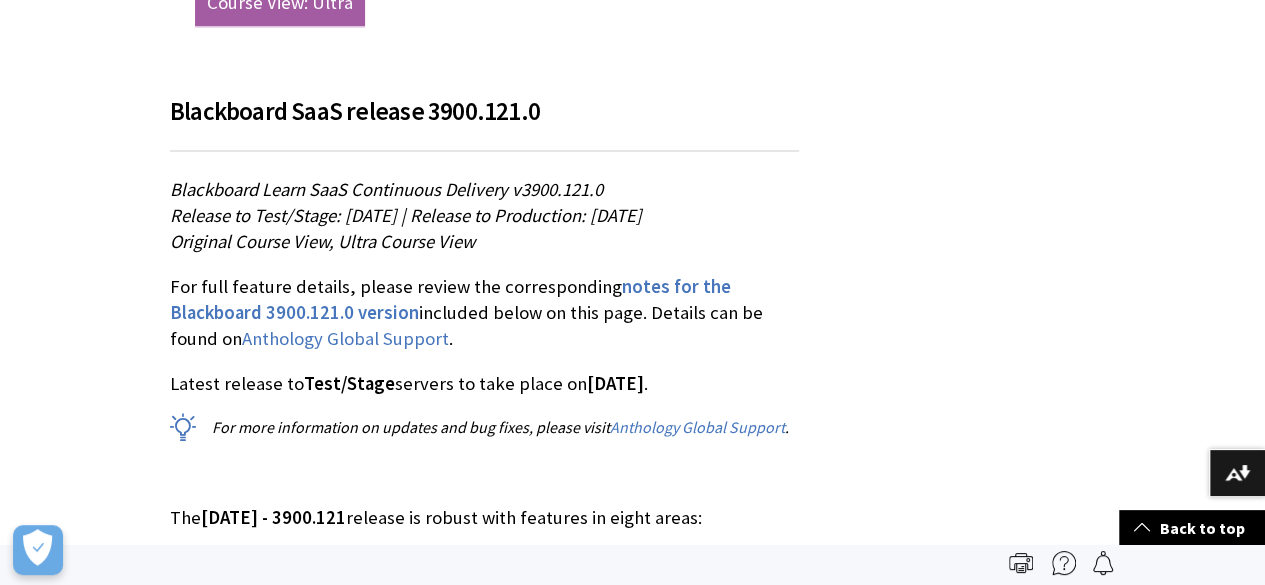 scroll, scrollTop: 1100, scrollLeft: 0, axis: vertical 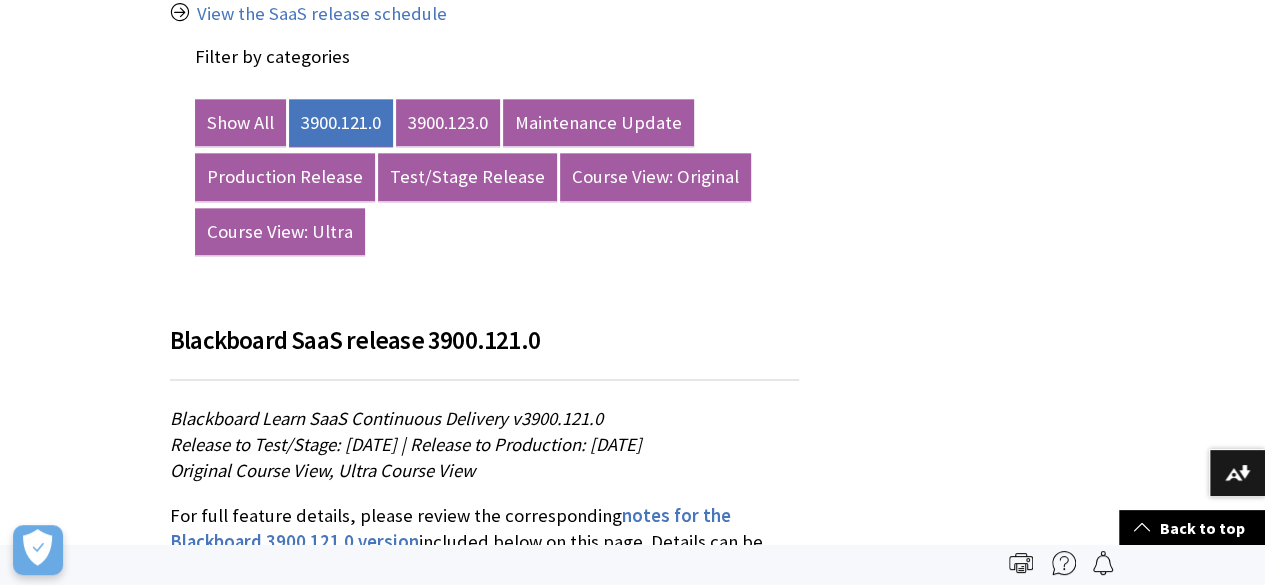 click on "3900.121.0" at bounding box center [341, 123] 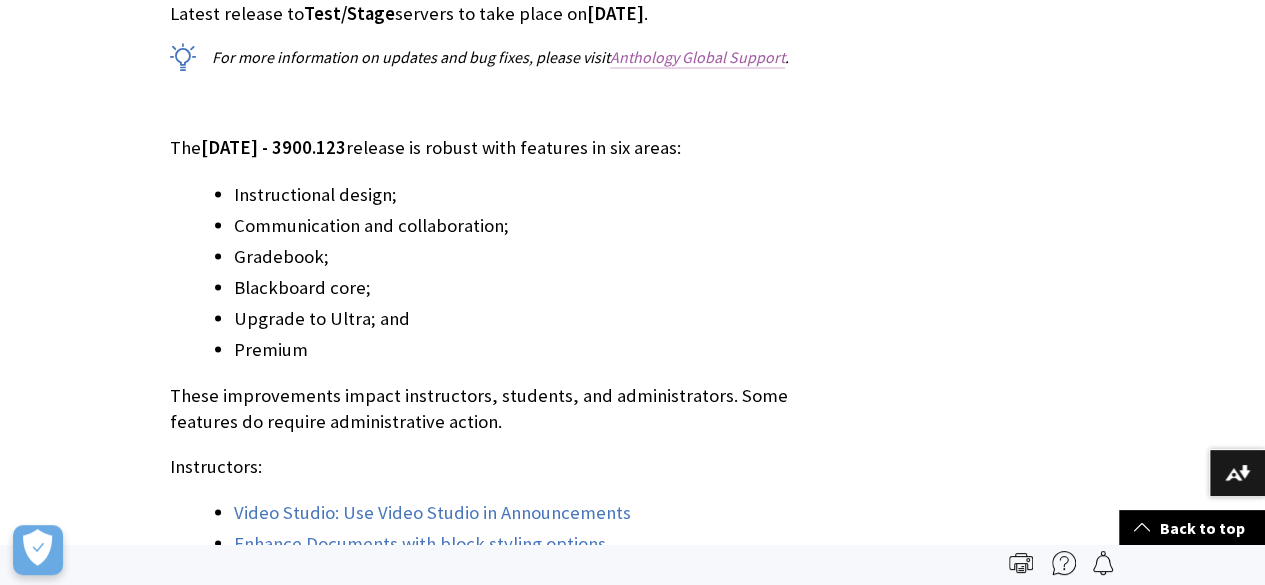 scroll, scrollTop: 1600, scrollLeft: 0, axis: vertical 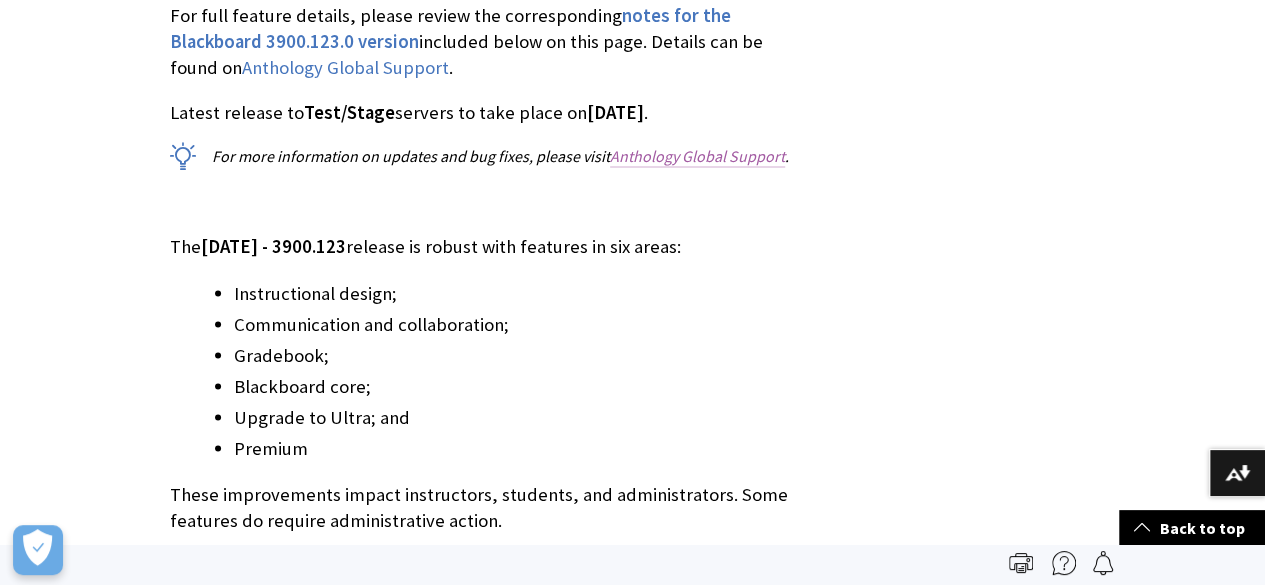 click on "Anthology Global Support" at bounding box center [697, 156] 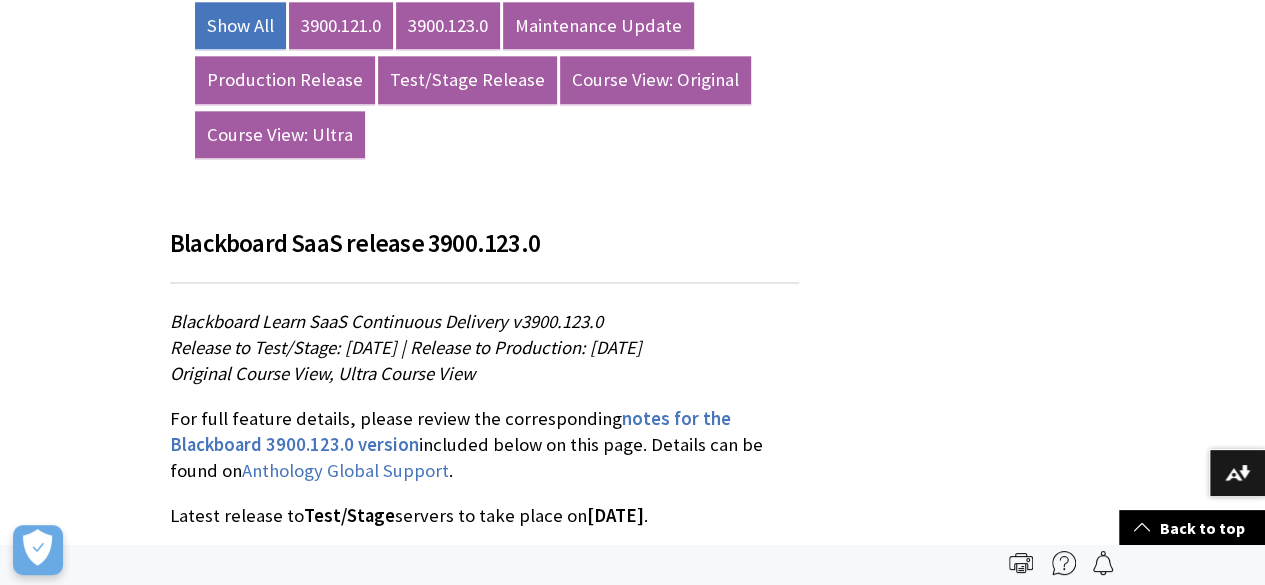 scroll, scrollTop: 1100, scrollLeft: 0, axis: vertical 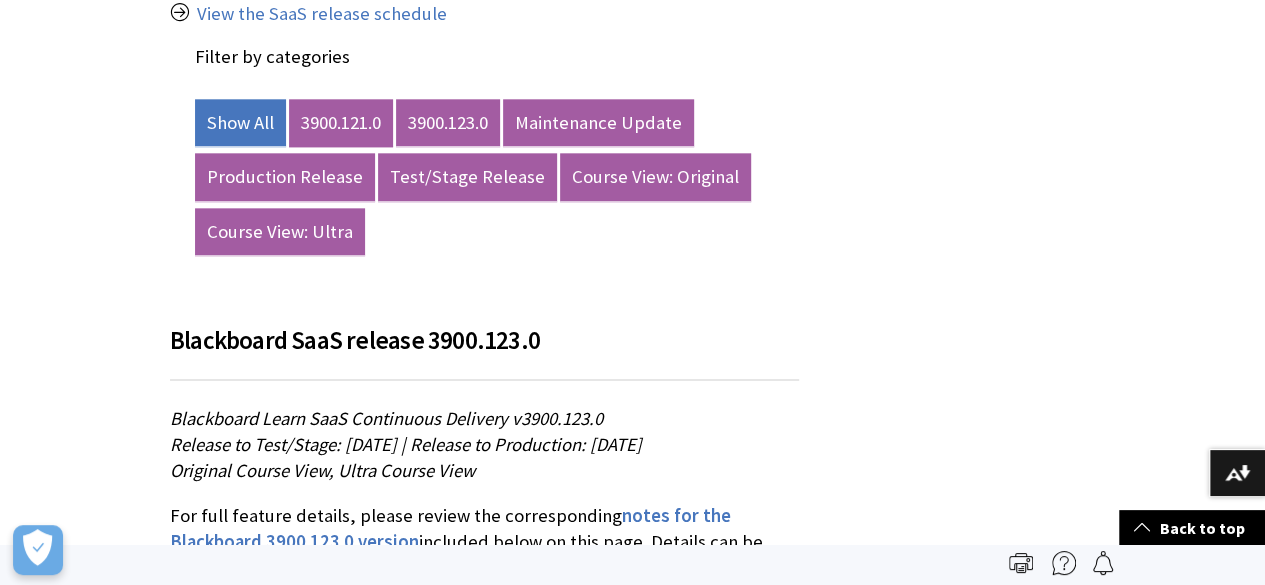 click on "3900.121.0" at bounding box center [341, 123] 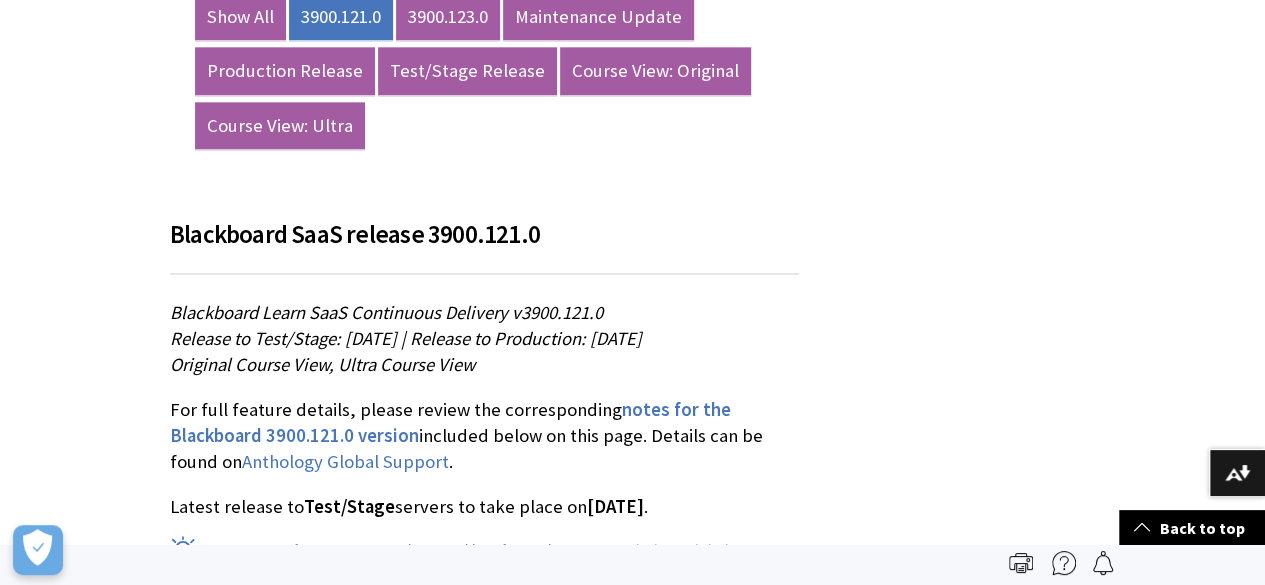 scroll, scrollTop: 1200, scrollLeft: 0, axis: vertical 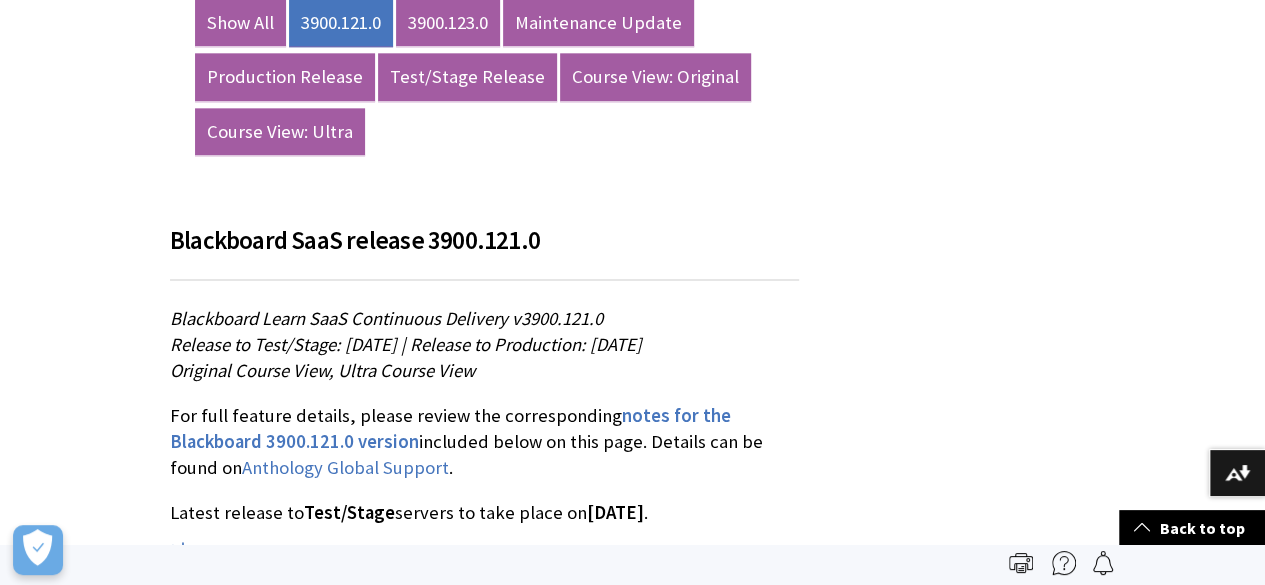 click on "3900.121.0" at bounding box center [341, 23] 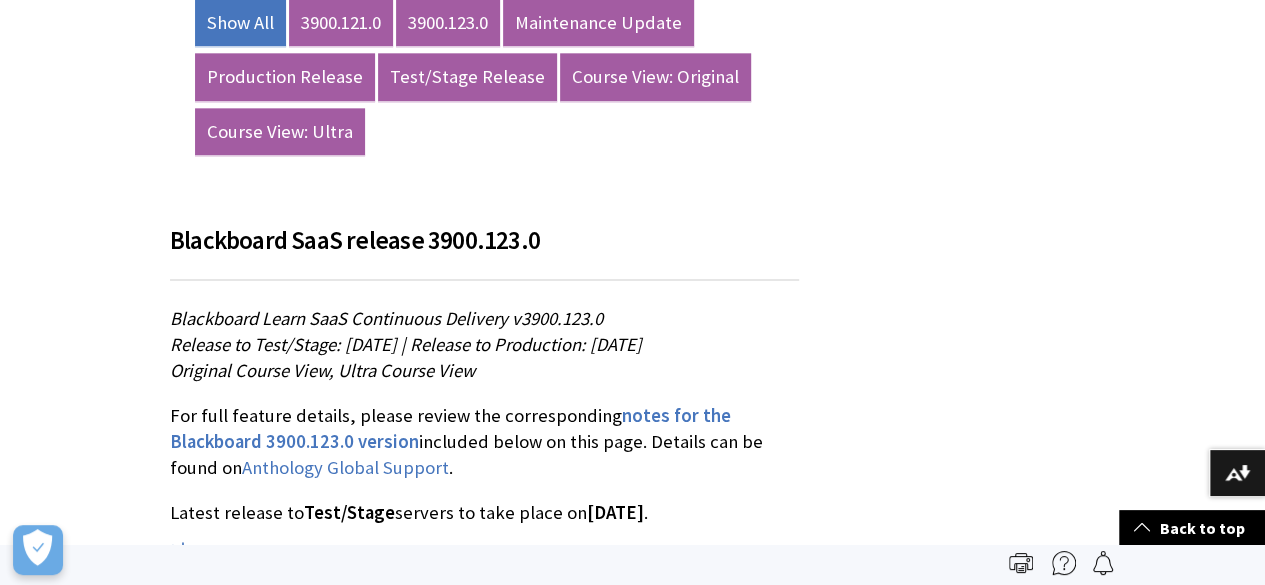 scroll, scrollTop: 1135, scrollLeft: 0, axis: vertical 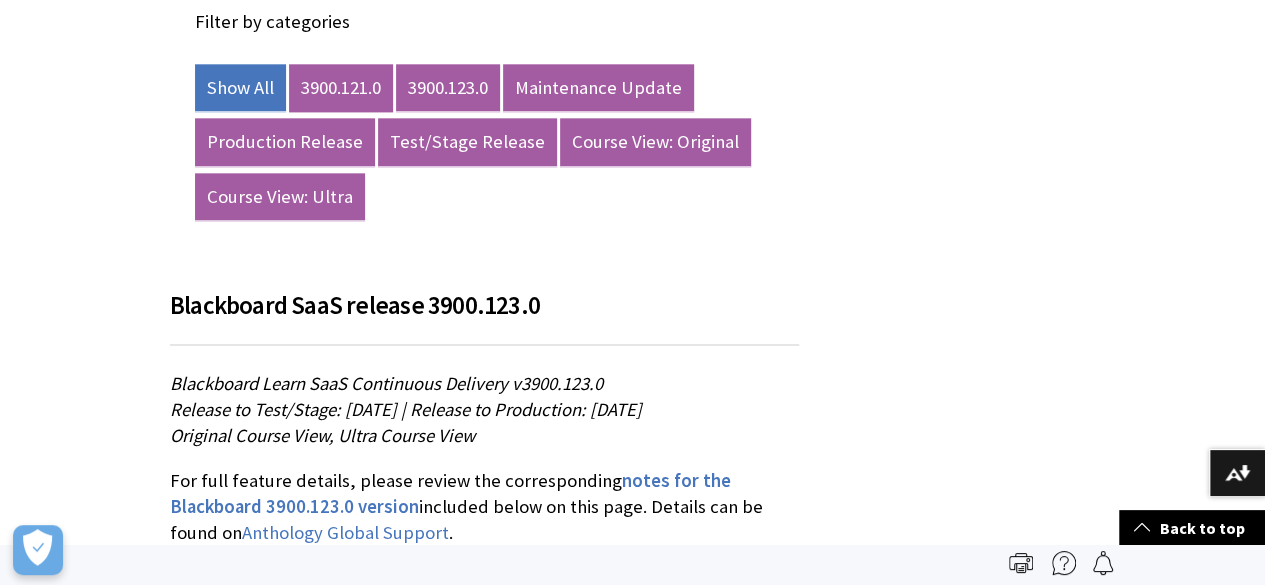 click on "3900.121.0" at bounding box center [341, 88] 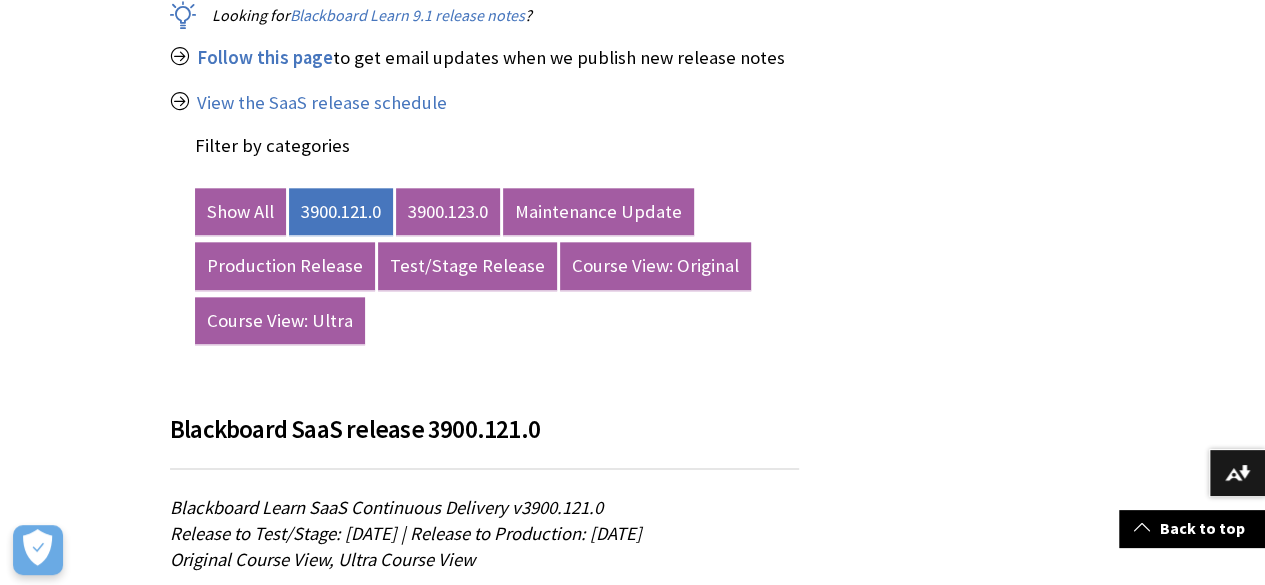 scroll, scrollTop: 1035, scrollLeft: 0, axis: vertical 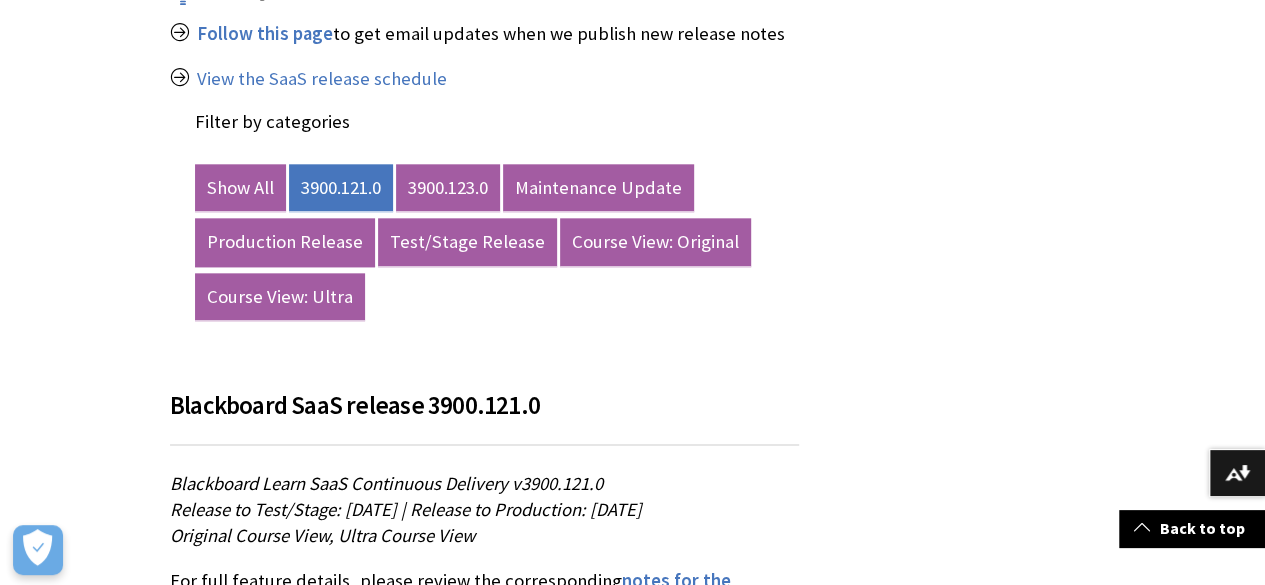 click on "Production Release" at bounding box center (285, 242) 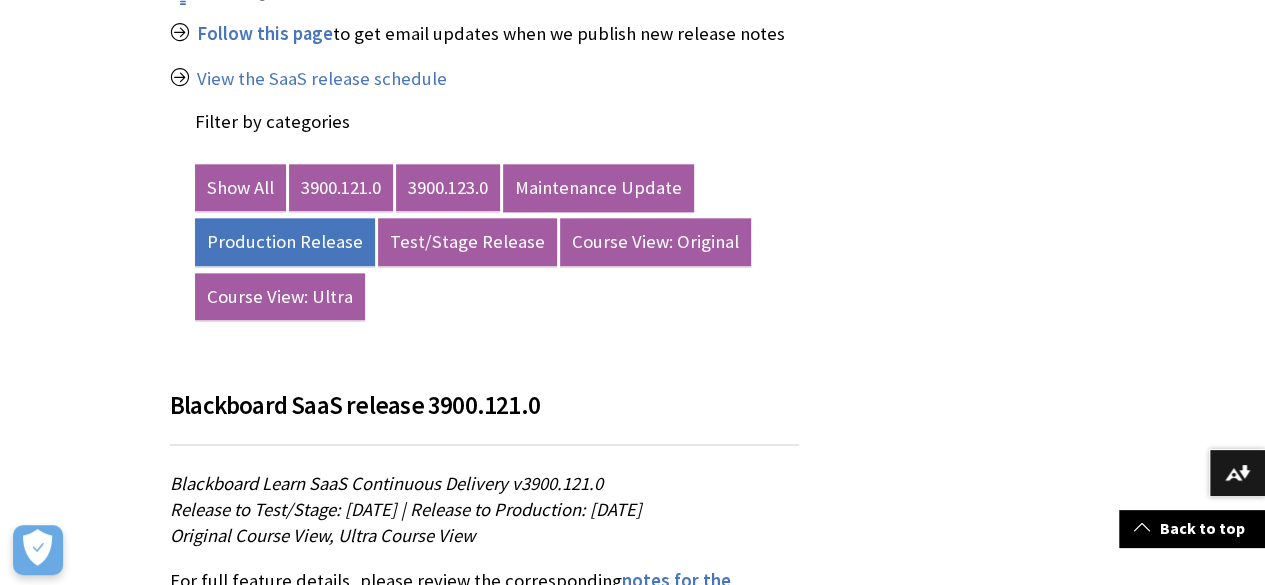 click on "Maintenance Update" at bounding box center (598, 188) 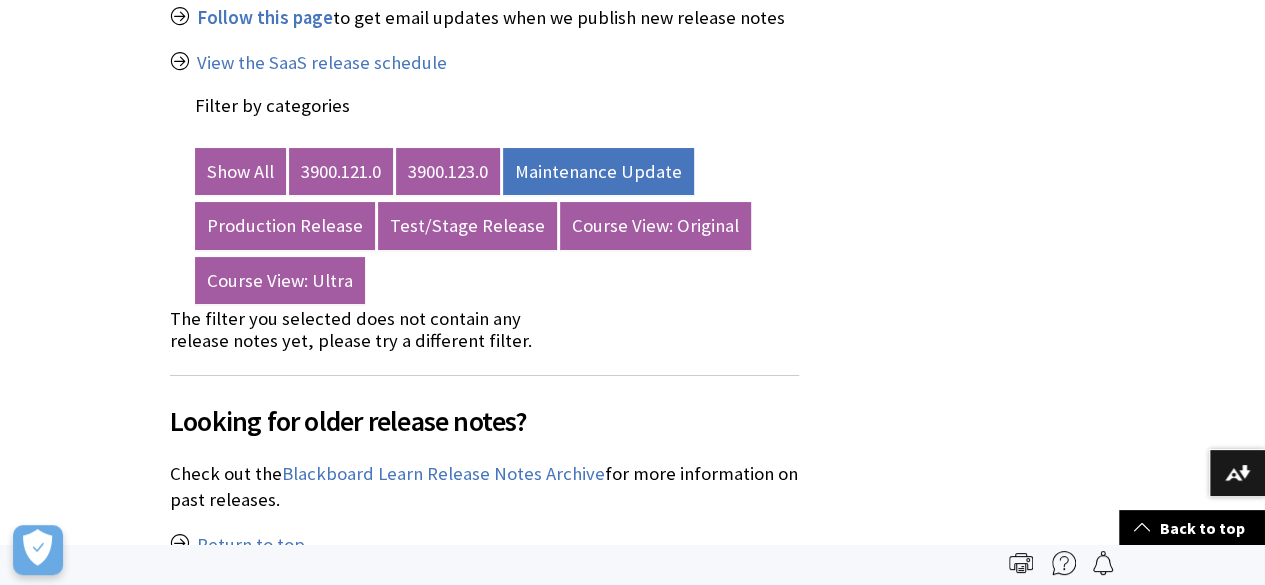 scroll, scrollTop: 1035, scrollLeft: 0, axis: vertical 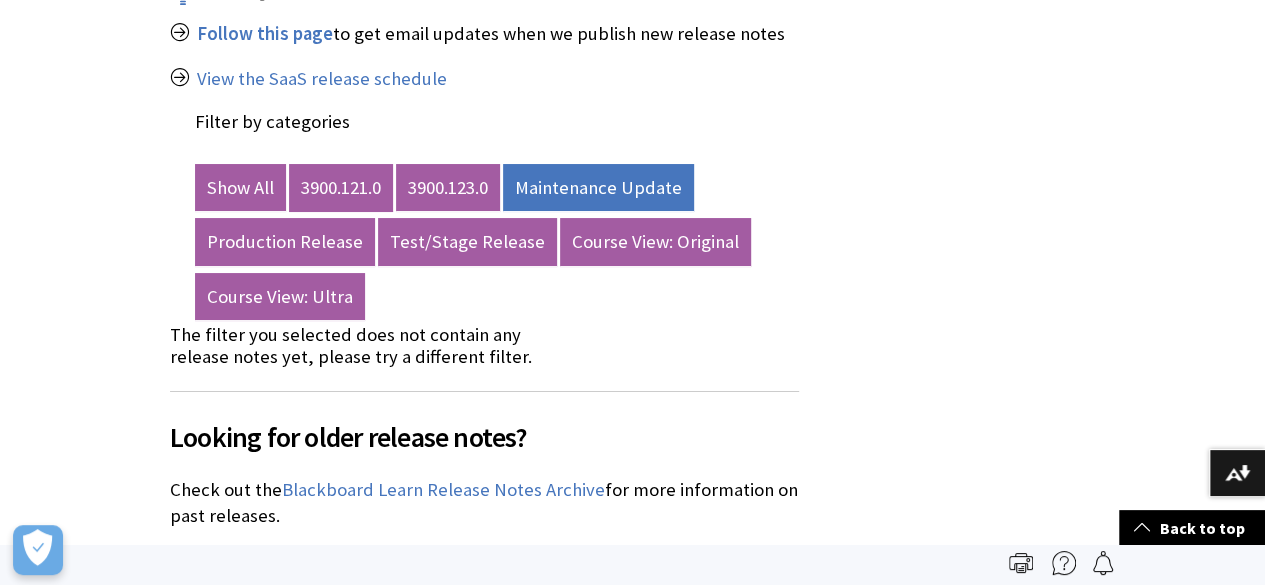 click on "3900.121.0" at bounding box center [341, 188] 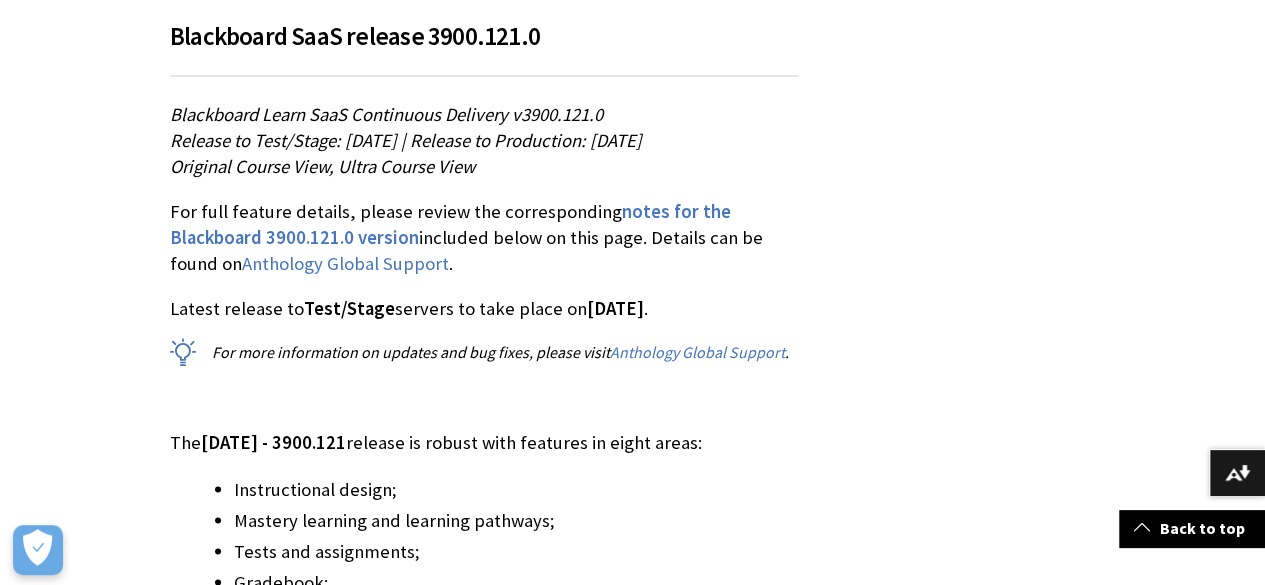 scroll, scrollTop: 1435, scrollLeft: 0, axis: vertical 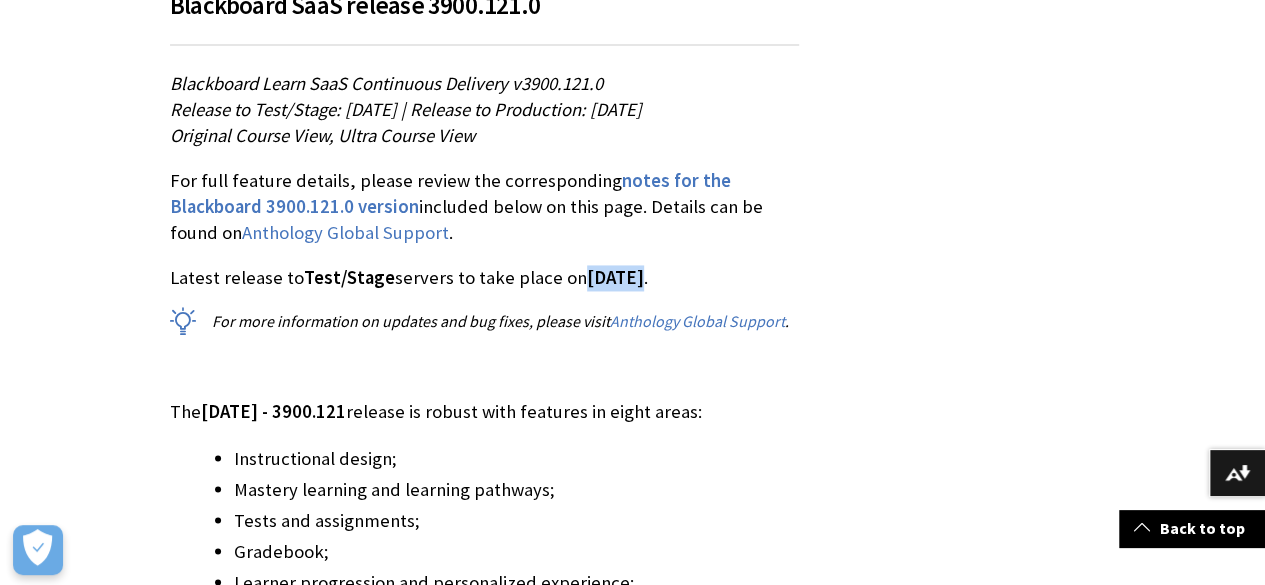 drag, startPoint x: 564, startPoint y: 303, endPoint x: 658, endPoint y: 356, distance: 107.912 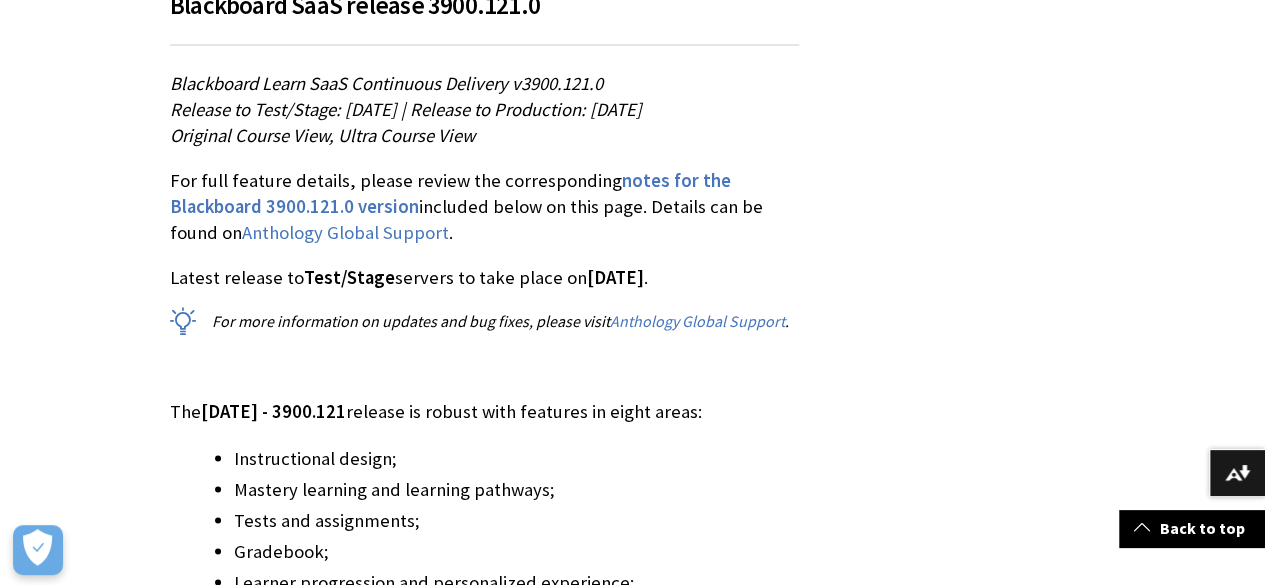 click at bounding box center [484, 368] 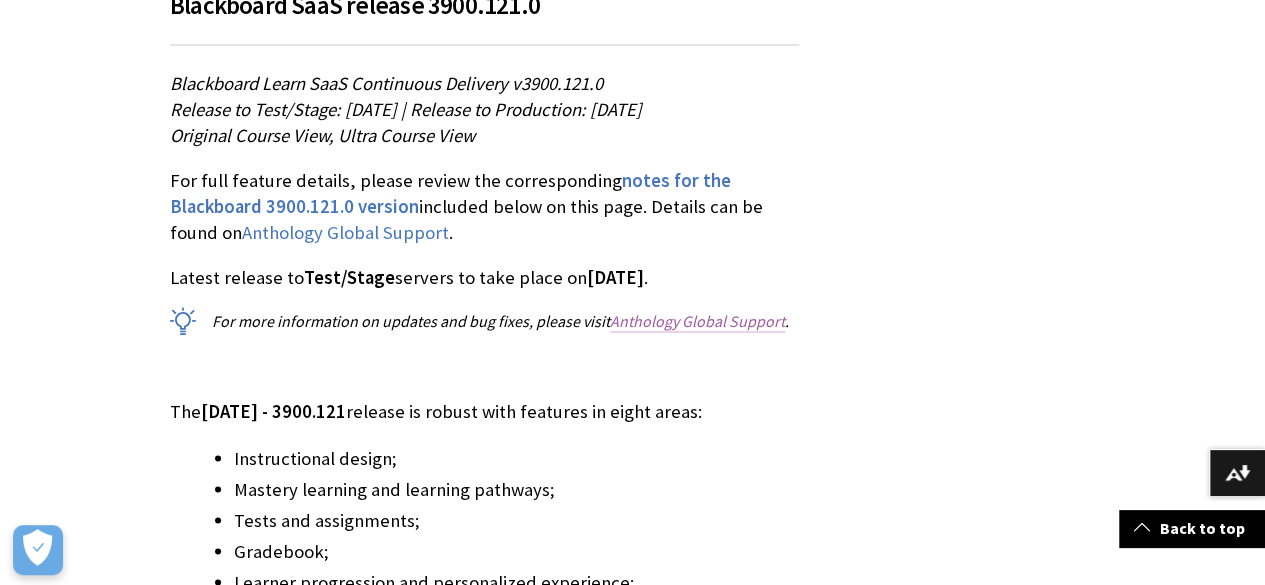 click on "Anthology Global Support" at bounding box center [697, 321] 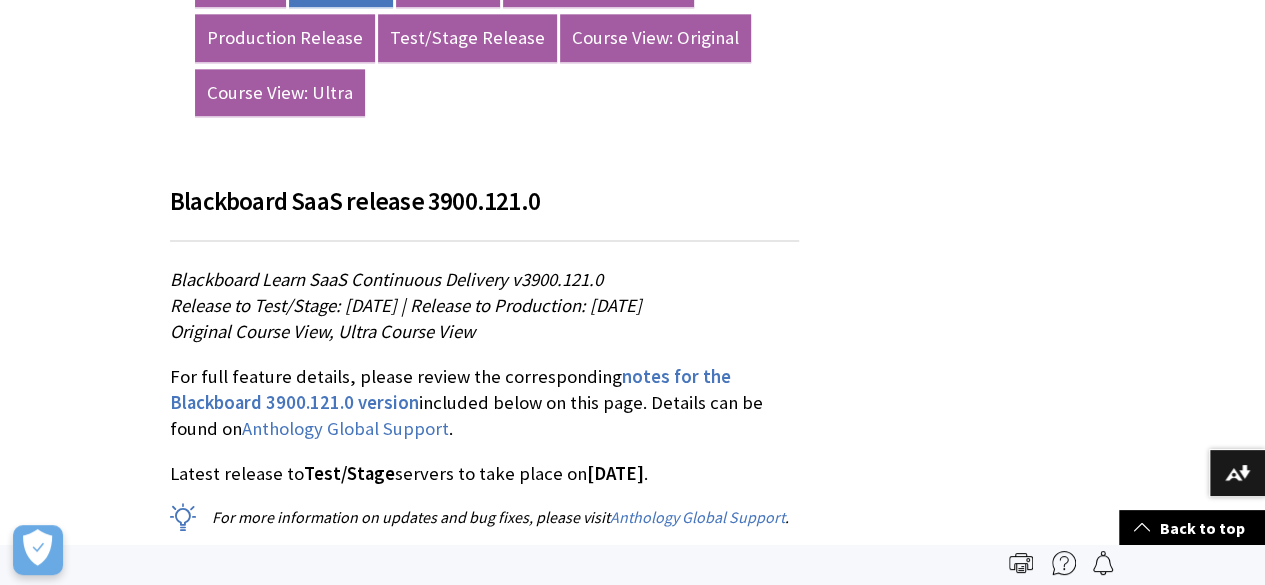 scroll, scrollTop: 1235, scrollLeft: 0, axis: vertical 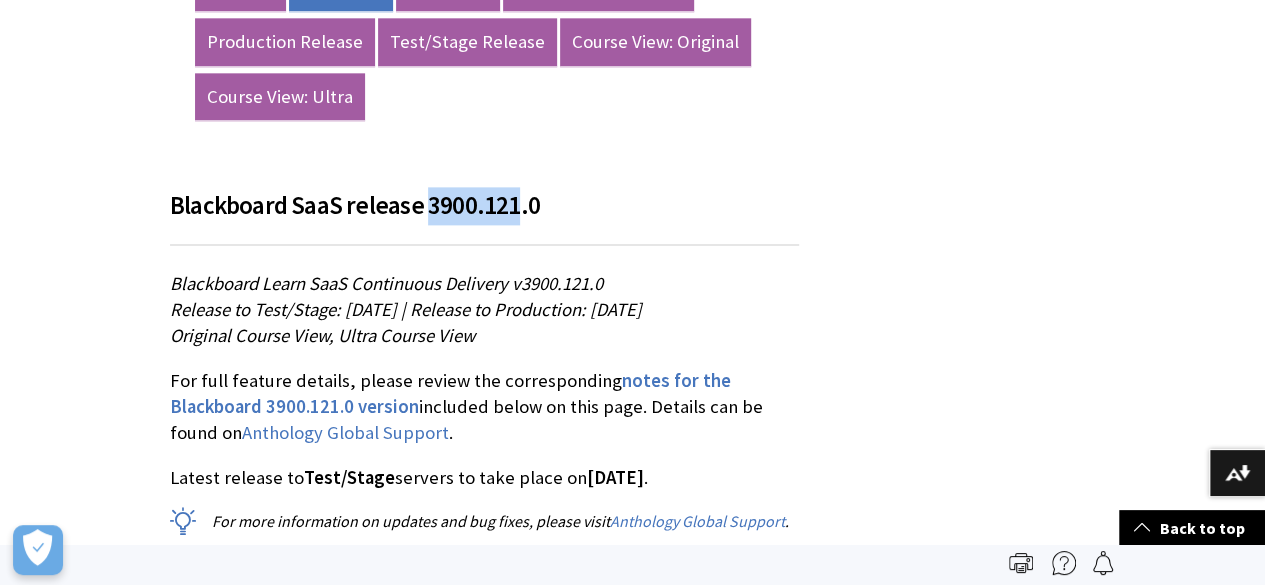 drag, startPoint x: 506, startPoint y: 199, endPoint x: 417, endPoint y: 208, distance: 89.453896 